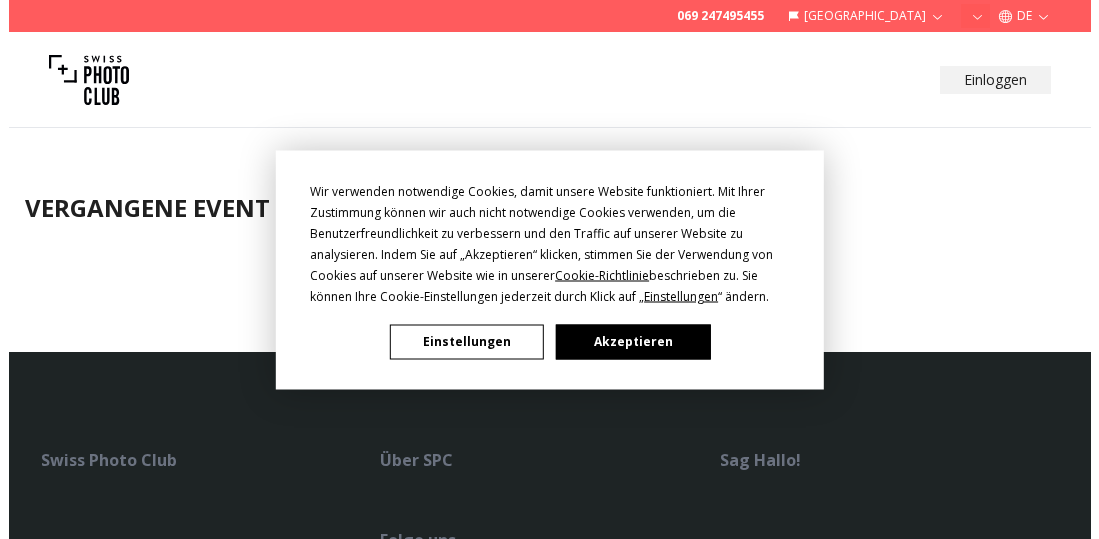 scroll, scrollTop: 0, scrollLeft: 0, axis: both 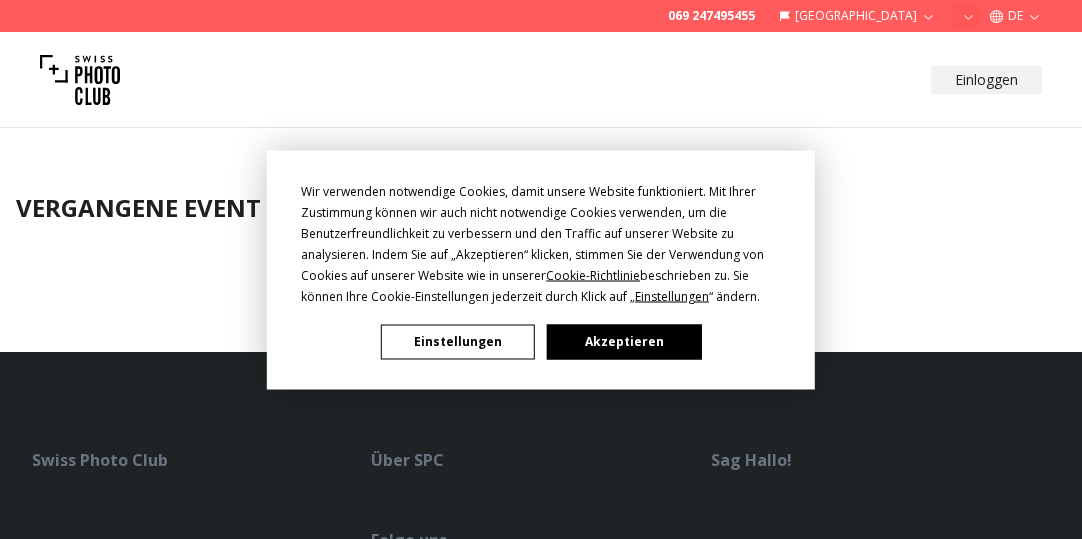 click on "Einstellungen" at bounding box center [458, 341] 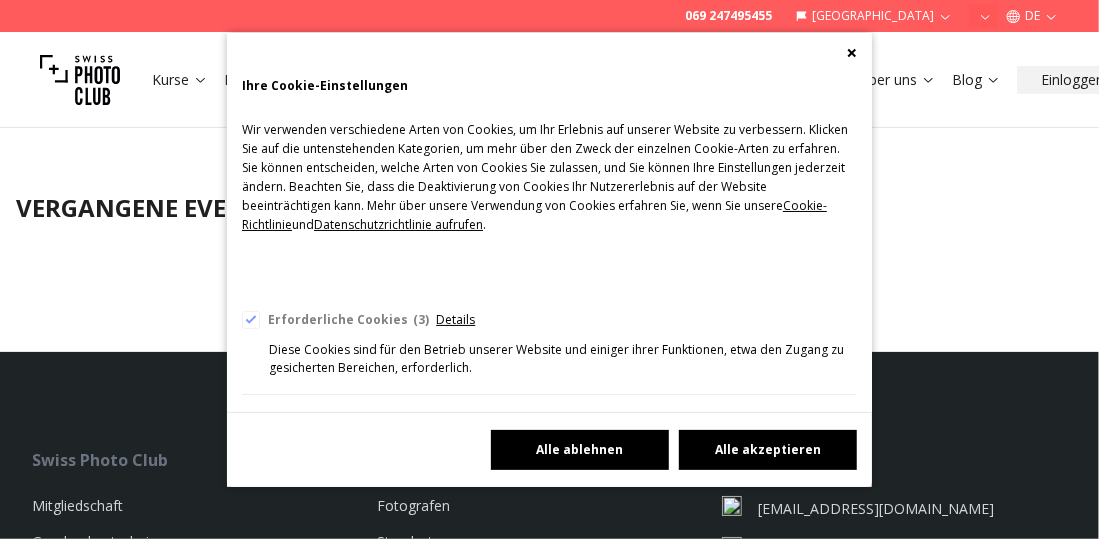 click on "Alle ablehnen" at bounding box center [580, 450] 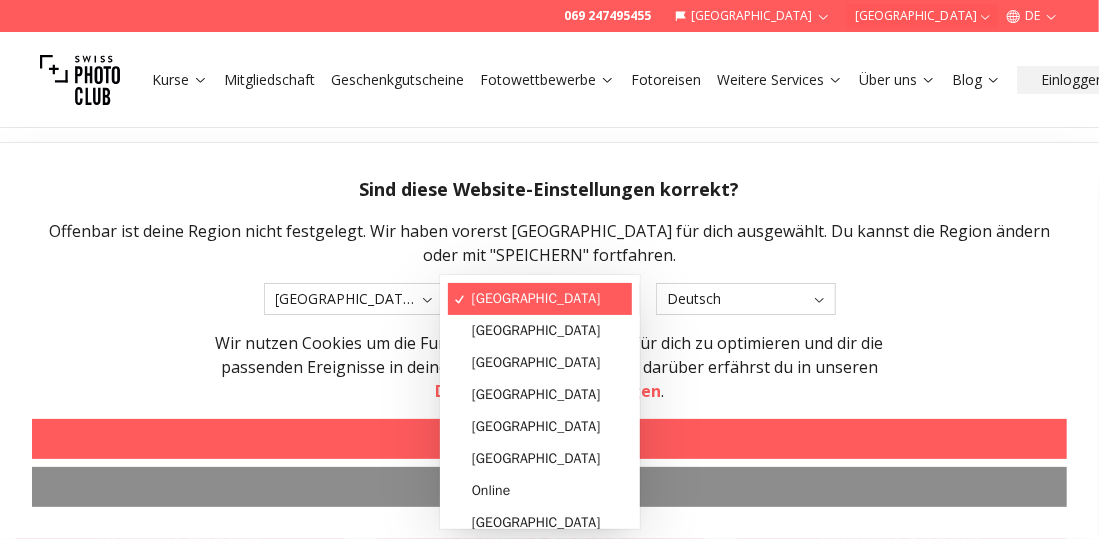 click on "069 247495455 [GEOGRAPHIC_DATA] [GEOGRAPHIC_DATA] DE Kurse Mitgliedschaft Geschenkgutscheine Fotowettbewerbe Fotoreisen Weitere Services Über uns Blog Einloggen Vergangene Event Wettbewerbe SPC Photo Awards [GEOGRAPHIC_DATA]: [DATE] Gewinner ansehen SPC Photo Awards [GEOGRAPHIC_DATA] [DATE] Gewinner ansehen SPC Photo Awards [GEOGRAPHIC_DATA] [DATE] Gewinner ansehen SPC Photo Awards [GEOGRAPHIC_DATA] [DATE] Gewinner ansehen SPC Photo Awards [GEOGRAPHIC_DATA] [DATE] Gewinner ansehen SPC Photo Awards [GEOGRAPHIC_DATA] [DATE] Gewinner ansehen SPC Photo Awards [GEOGRAPHIC_DATA]: [PERSON_NAME][DATE] Gewinner ansehen SPC Photo Awards: KÖLN [PERSON_NAME][DATE] Gewinner ansehen SPC Photo Awards: [GEOGRAPHIC_DATA] [DATE] Gewinner ansehen SPC Photo Awards [GEOGRAPHIC_DATA]: [DATE] Gewinner ansehen SPC Photo Awards: [GEOGRAPHIC_DATA] [DATE] Gewinner ansehen SPC Photo Awards: [GEOGRAPHIC_DATA] [DATE] Gewinner ansehen SPC Photo Awards [GEOGRAPHIC_DATA]: [DATE] Gewinner ansehen SPC Photo Awards [GEOGRAPHIC_DATA] [DATE] Gewinner ansehen SPC Photo Awards: [GEOGRAPHIC_DATA] [DATE] Gewinner ansehen Gewinner ansehen Gewinner ansehen" at bounding box center [541, 3381] 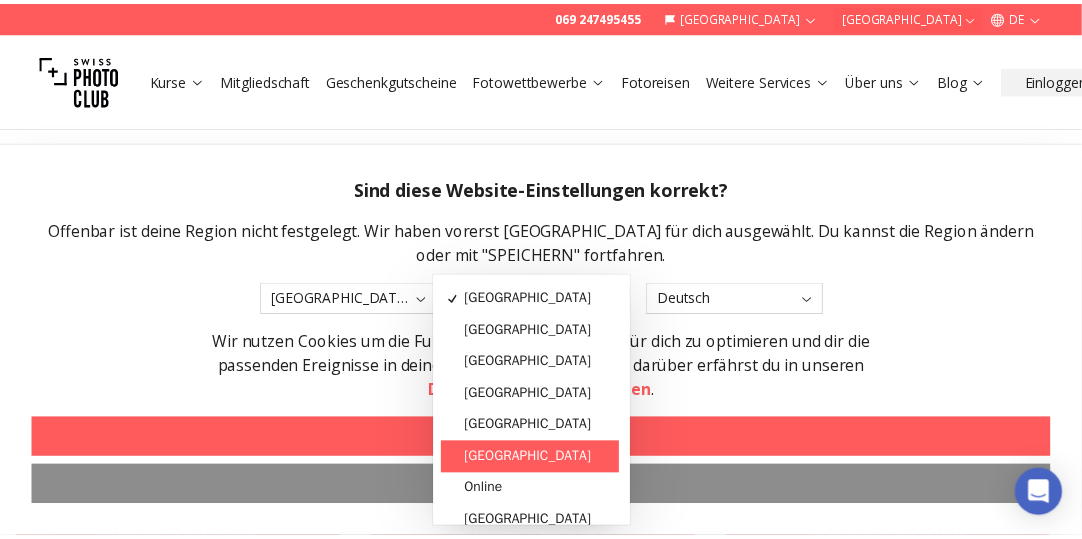 scroll, scrollTop: 0, scrollLeft: 0, axis: both 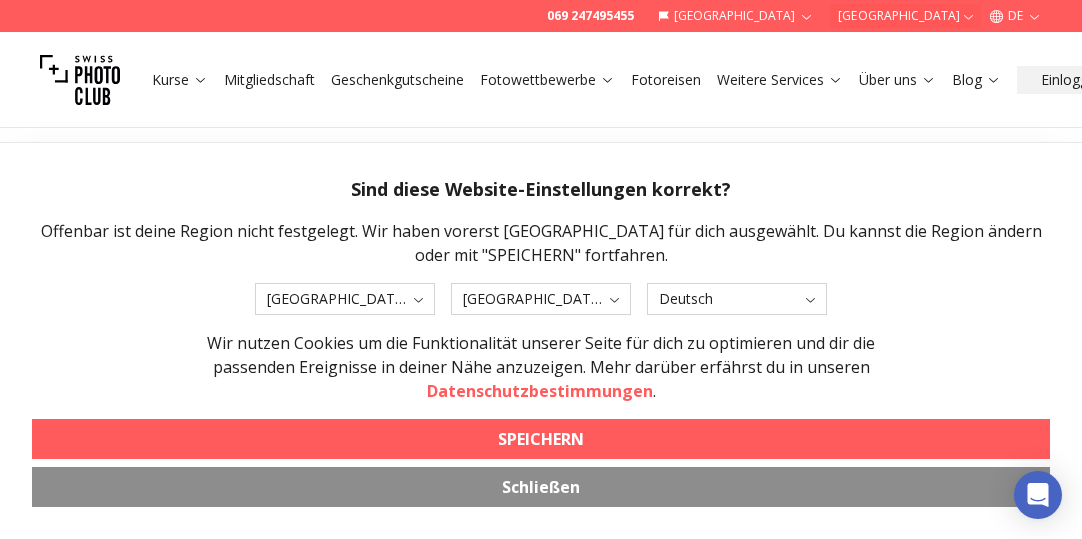 click on "SPEICHERN" at bounding box center [541, 439] 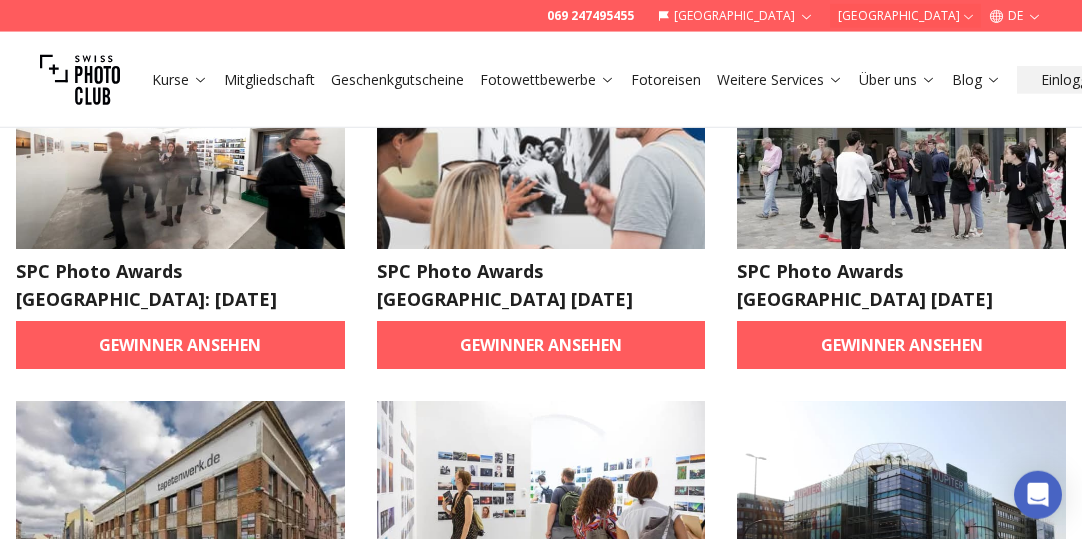 scroll, scrollTop: 277, scrollLeft: 0, axis: vertical 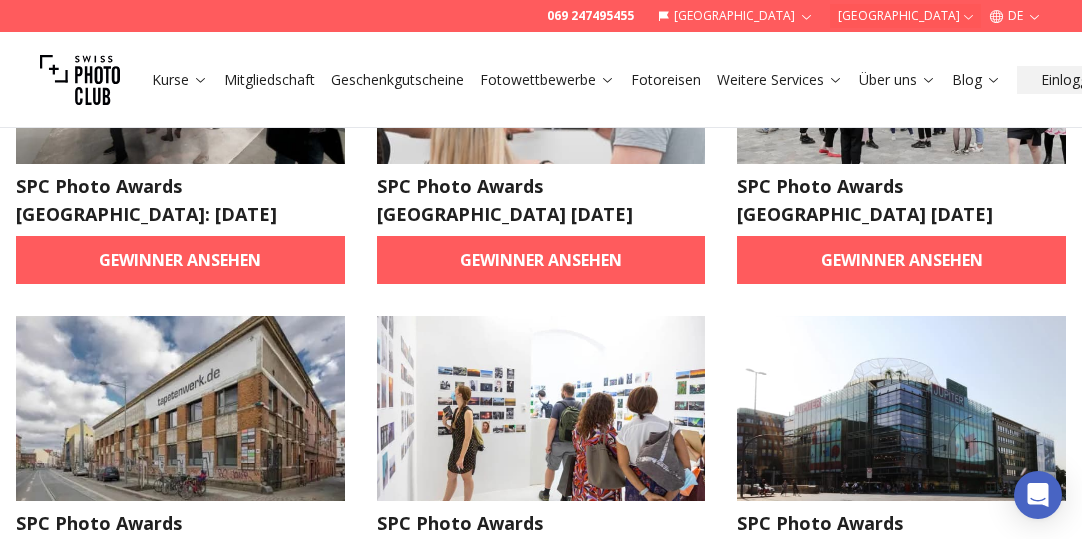 click at bounding box center (180, 408) 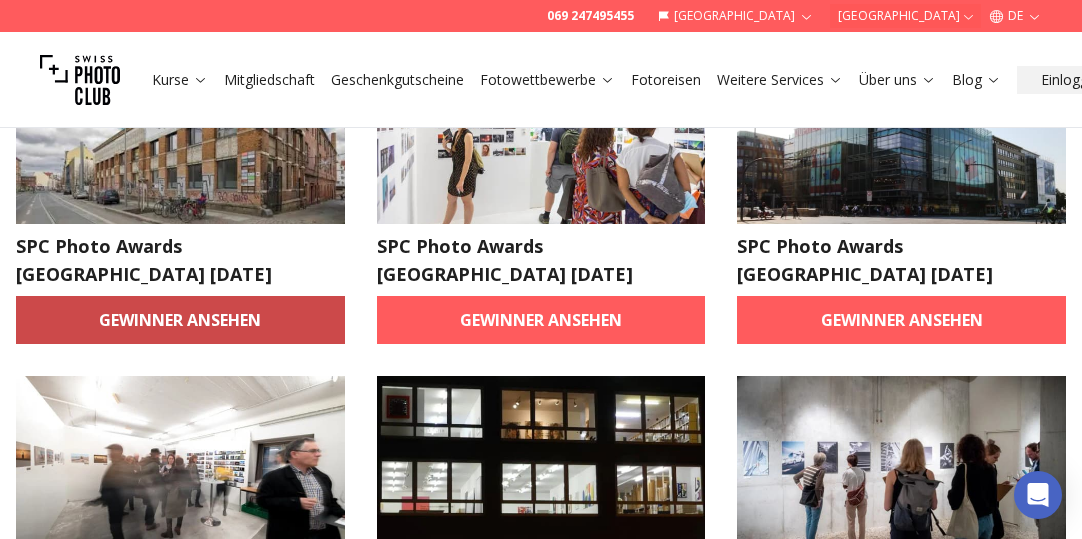 click on "Gewinner ansehen" at bounding box center (180, 320) 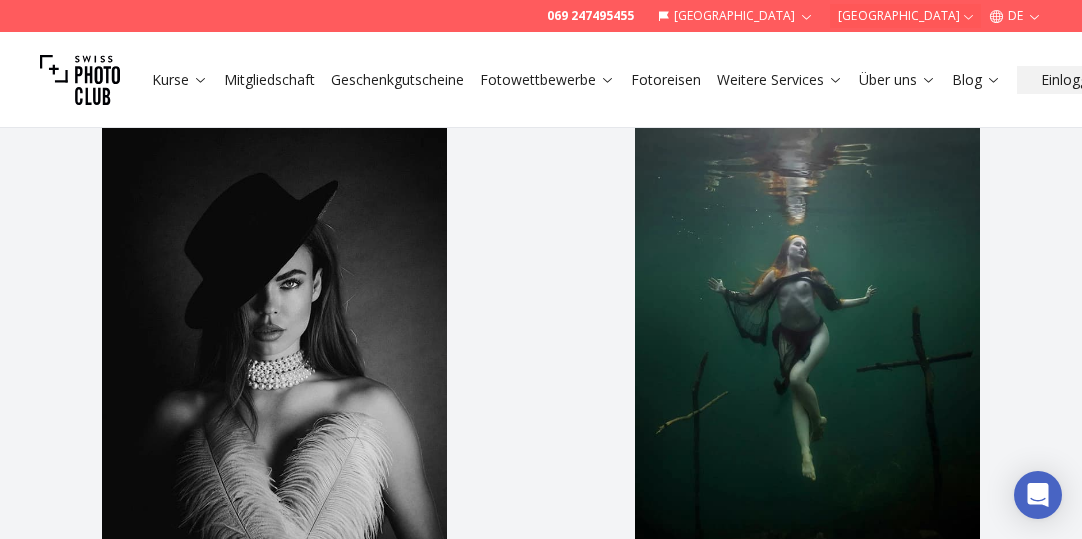 scroll, scrollTop: 832, scrollLeft: 0, axis: vertical 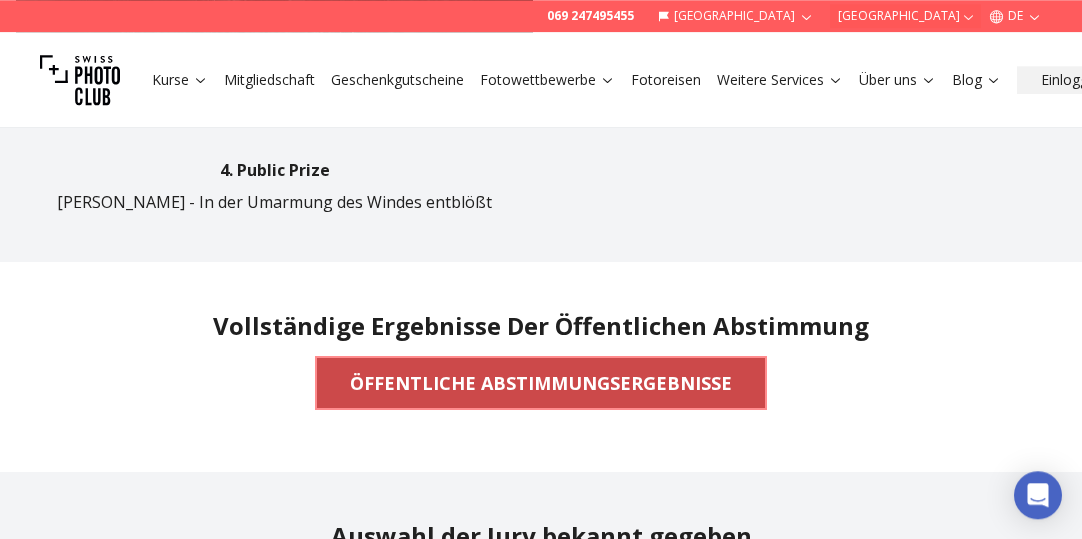 click on "ÖFFENTLICHE ABSTIMMUNGSERGEBNISSE" at bounding box center (541, 383) 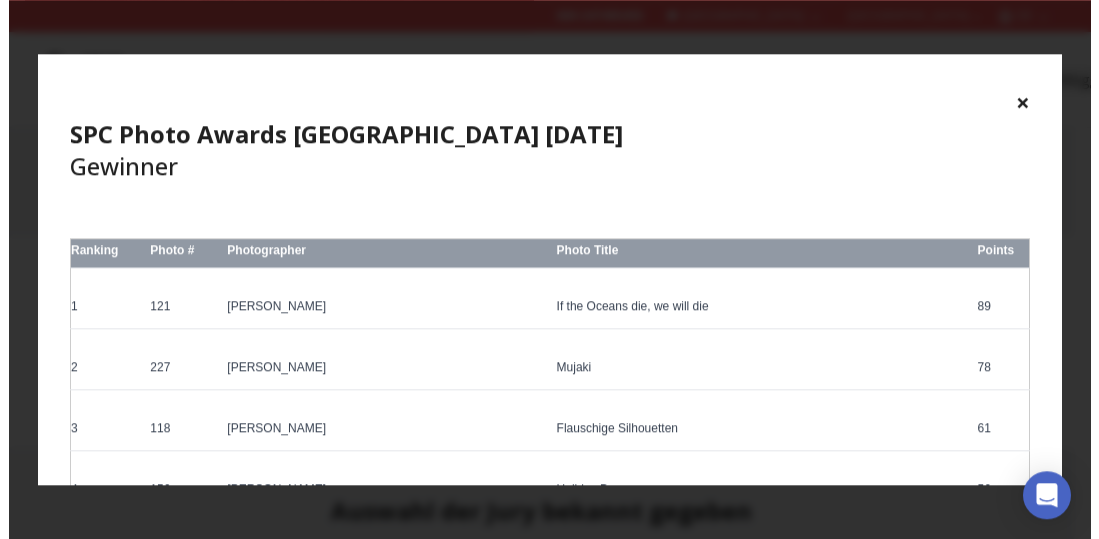 scroll, scrollTop: 2485, scrollLeft: 0, axis: vertical 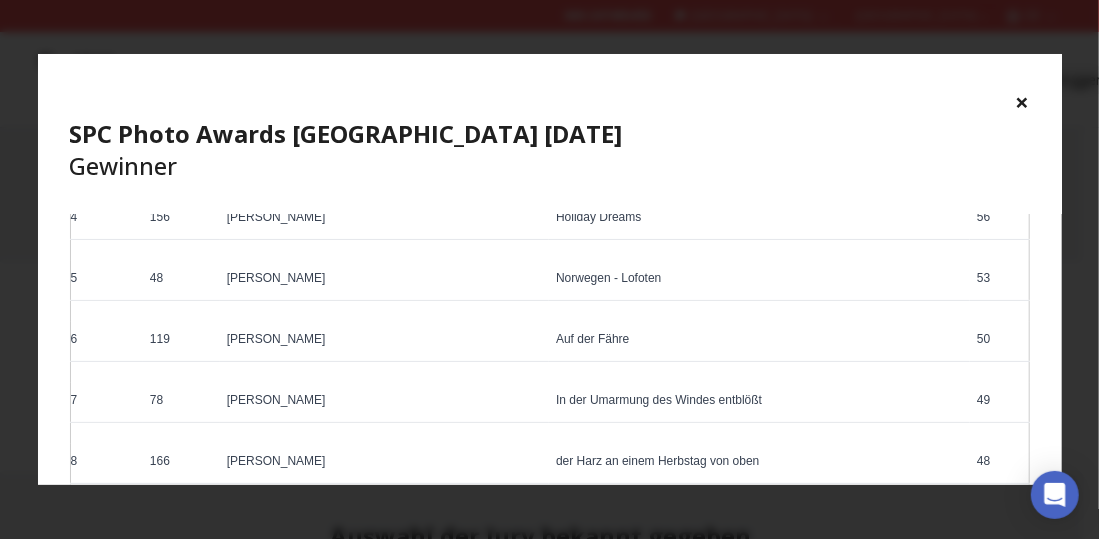 drag, startPoint x: 1059, startPoint y: 240, endPoint x: 1058, endPoint y: 250, distance: 10.049875 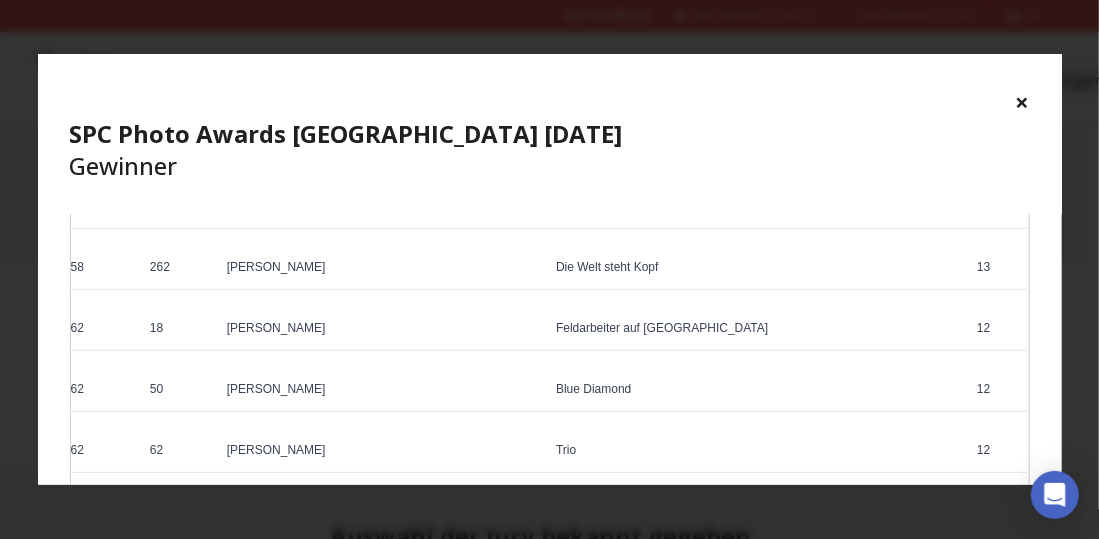 scroll, scrollTop: 3697, scrollLeft: 0, axis: vertical 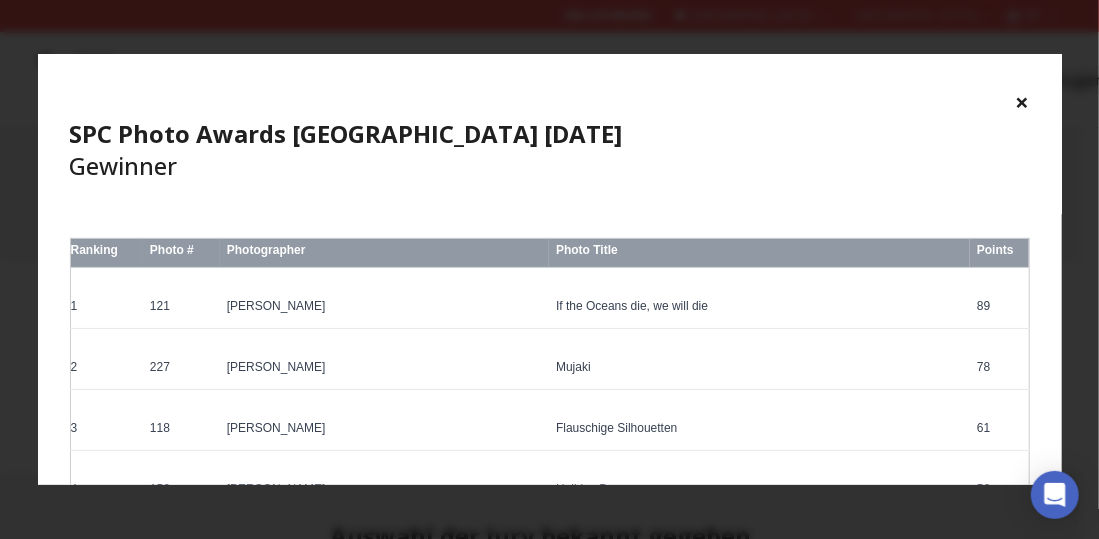 click on "×" at bounding box center [1023, 102] 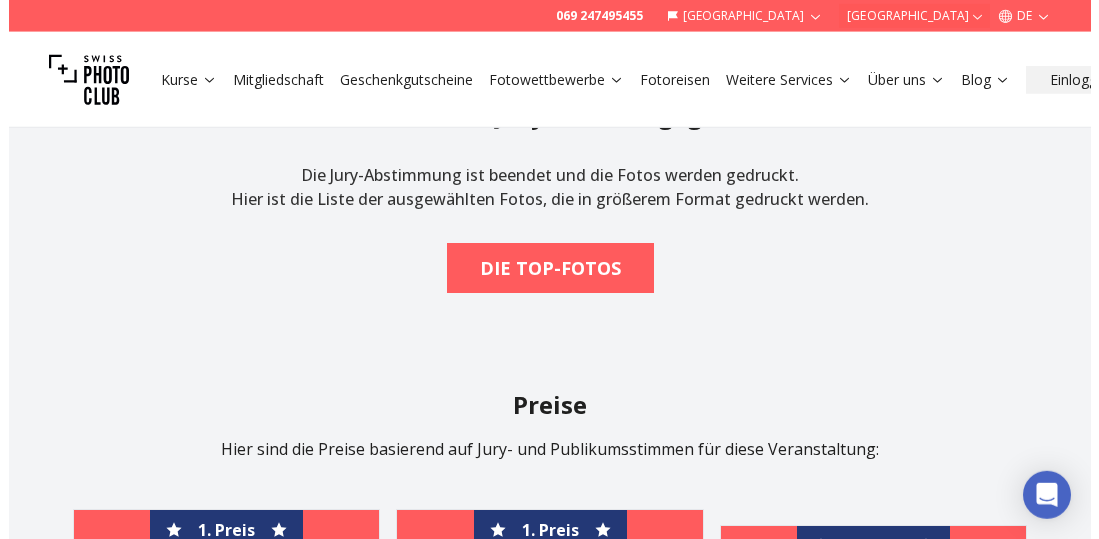 scroll, scrollTop: 2762, scrollLeft: 0, axis: vertical 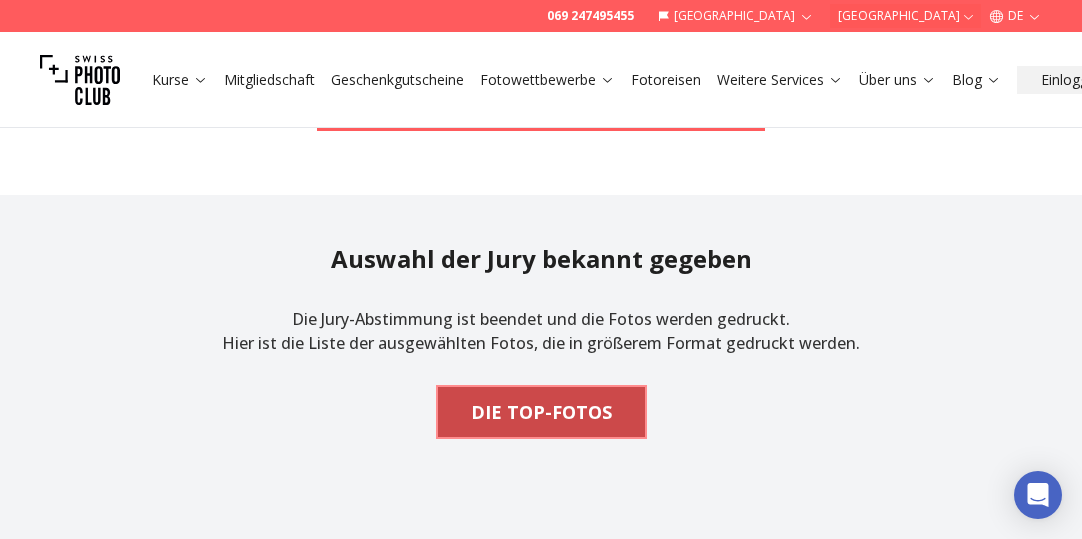 click on "DIE TOP-FOTOS" at bounding box center (541, 412) 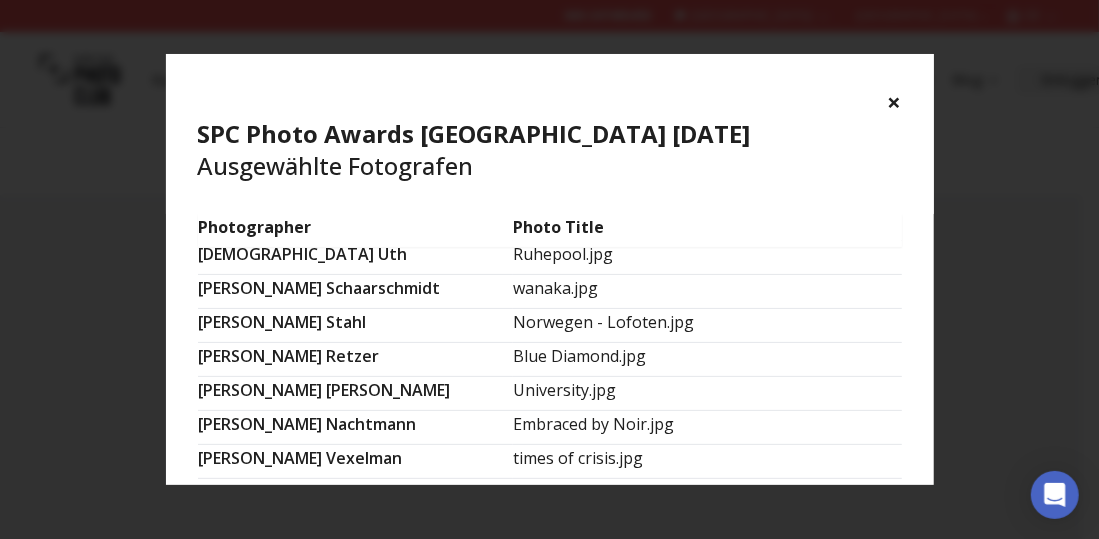 scroll, scrollTop: 245, scrollLeft: 0, axis: vertical 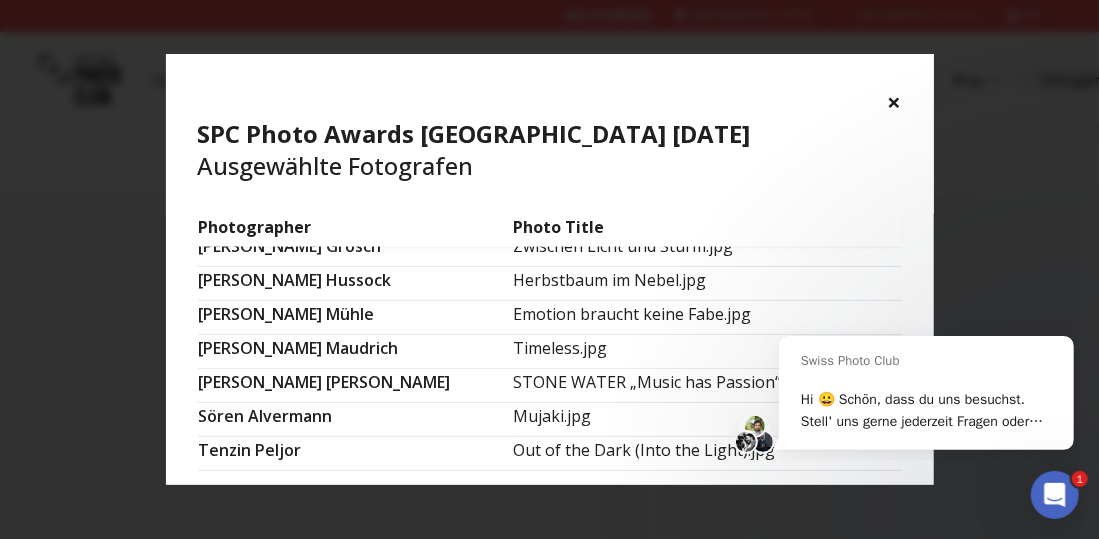 click on "×" at bounding box center [895, 102] 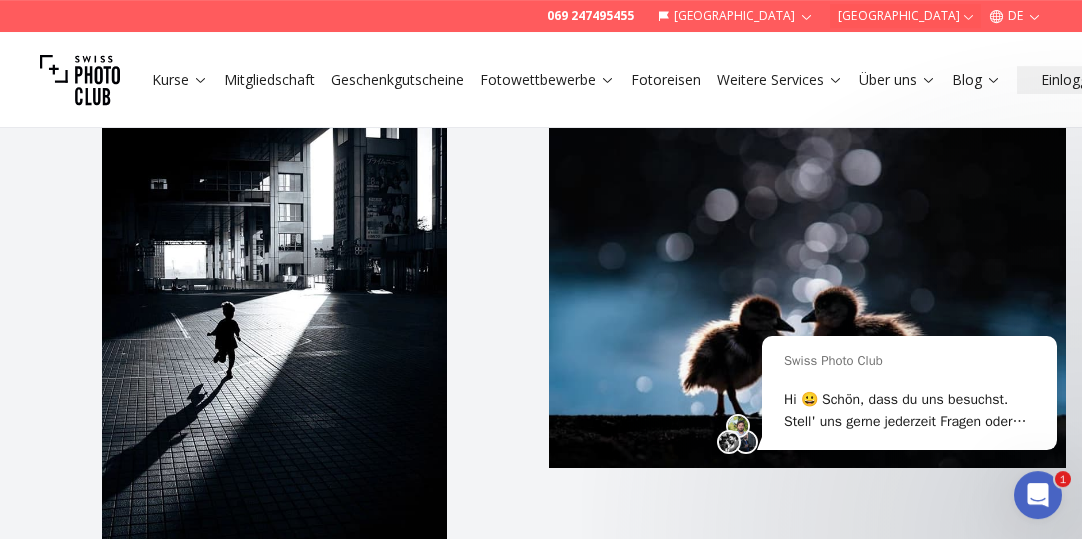 scroll, scrollTop: 1375, scrollLeft: 0, axis: vertical 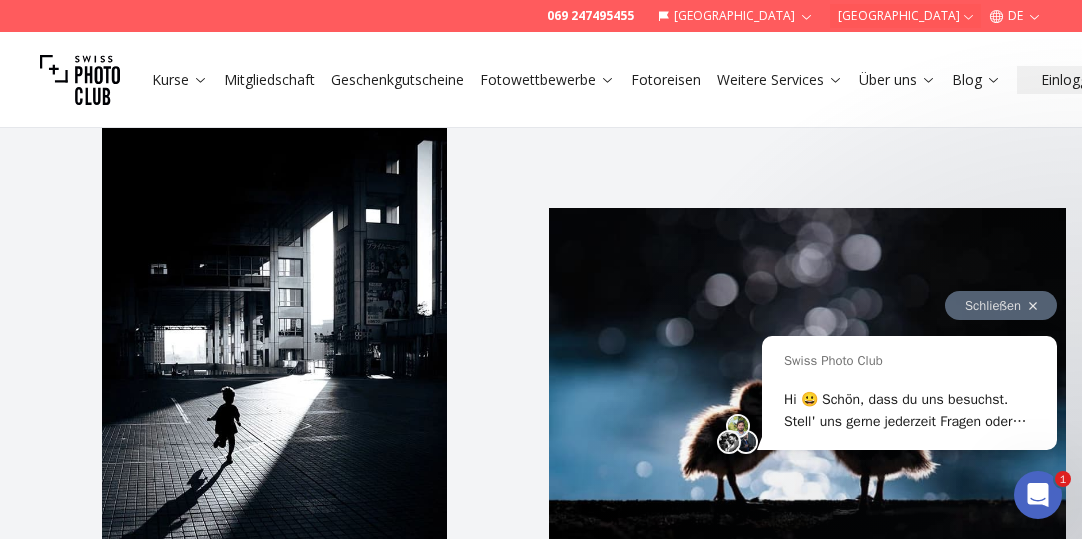 click at bounding box center (1033, 306) 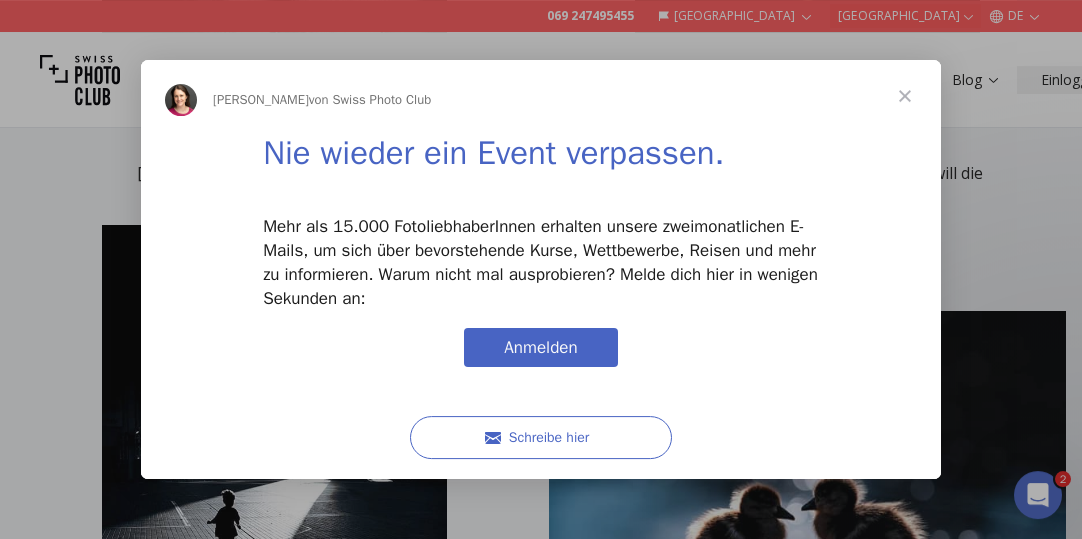 scroll, scrollTop: 1220, scrollLeft: 0, axis: vertical 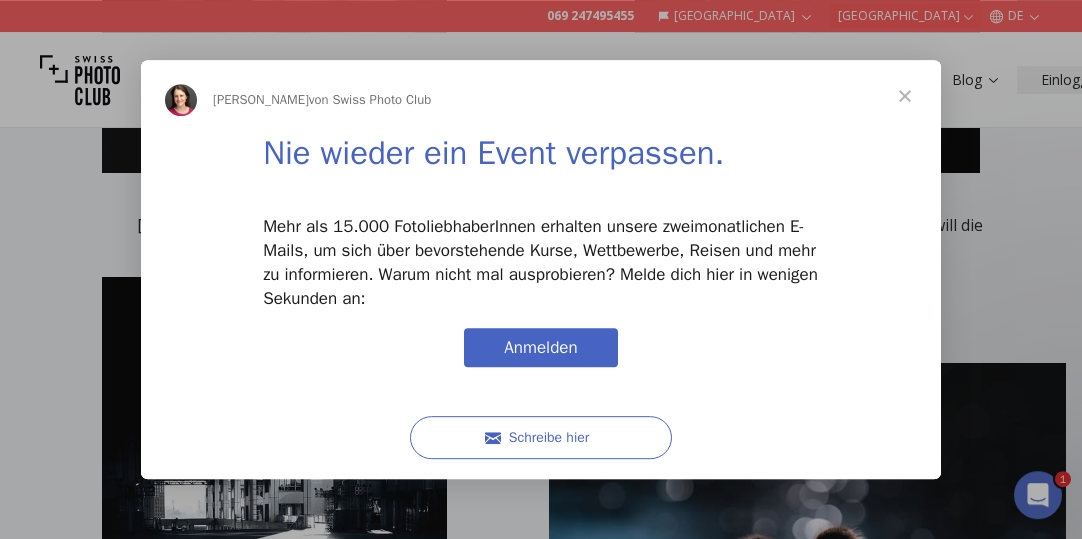 click at bounding box center (905, 96) 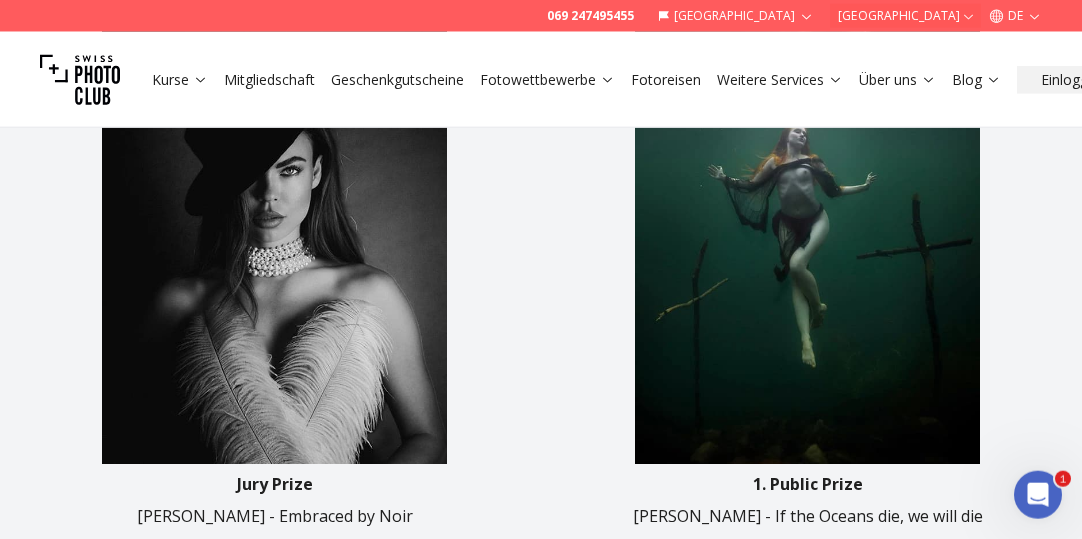 scroll, scrollTop: 907, scrollLeft: 0, axis: vertical 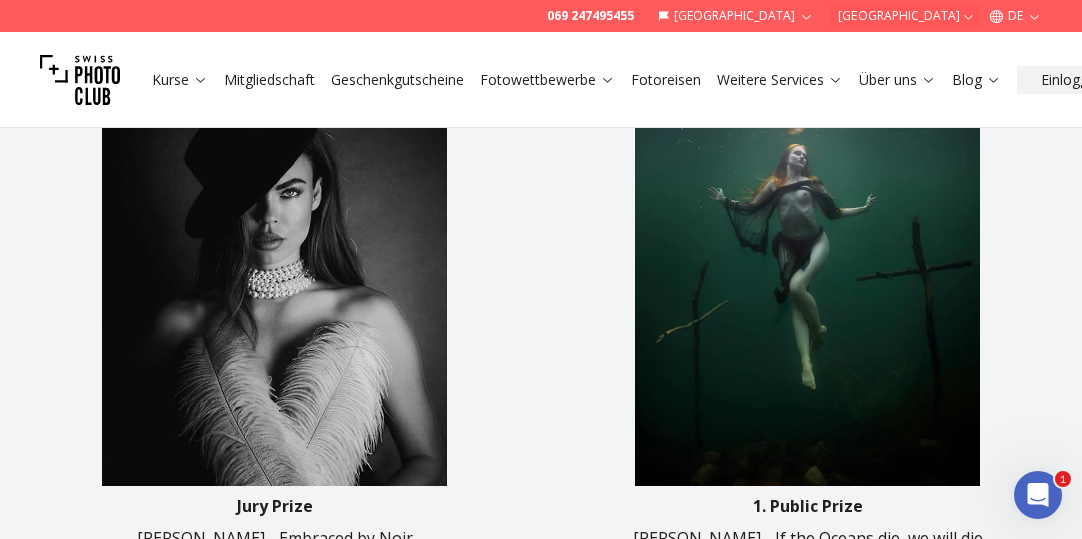 click at bounding box center [807, 227] 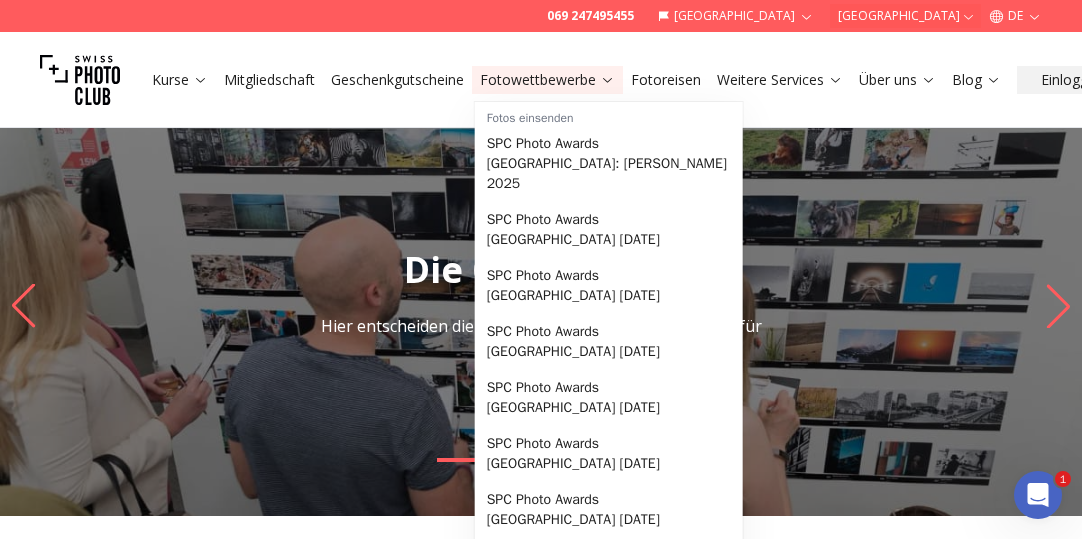 click on "Fotowettbewerbe" at bounding box center (547, 80) 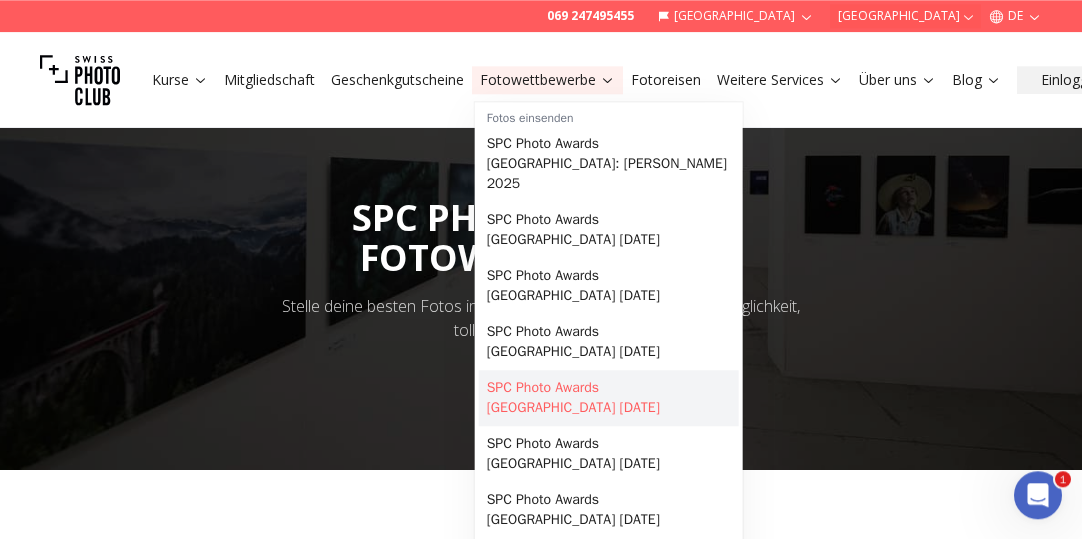 scroll, scrollTop: 0, scrollLeft: 0, axis: both 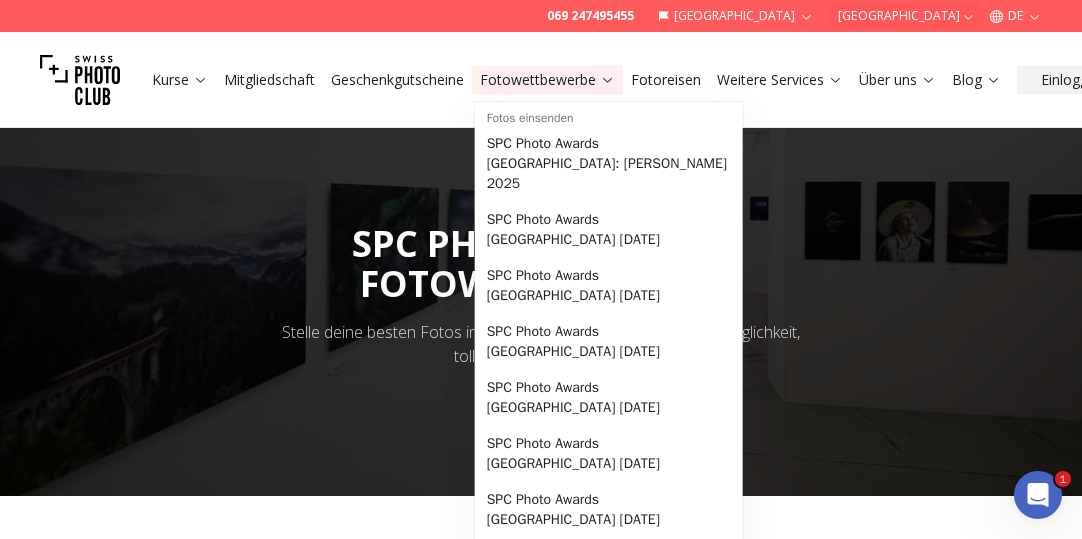 click on "Fotowettbewerbe" at bounding box center [547, 80] 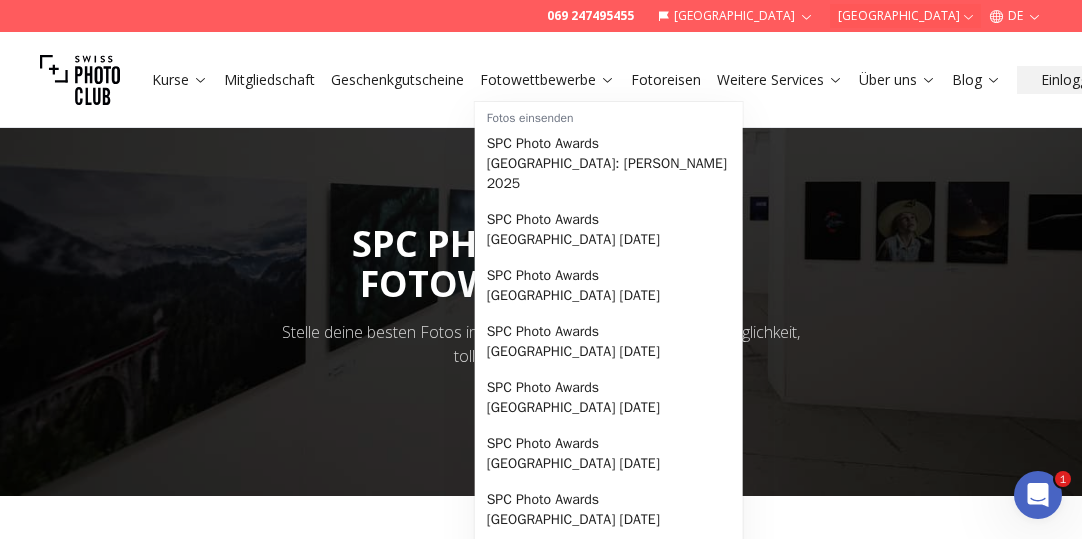 click on "Fotowettbewerbe" at bounding box center [547, 80] 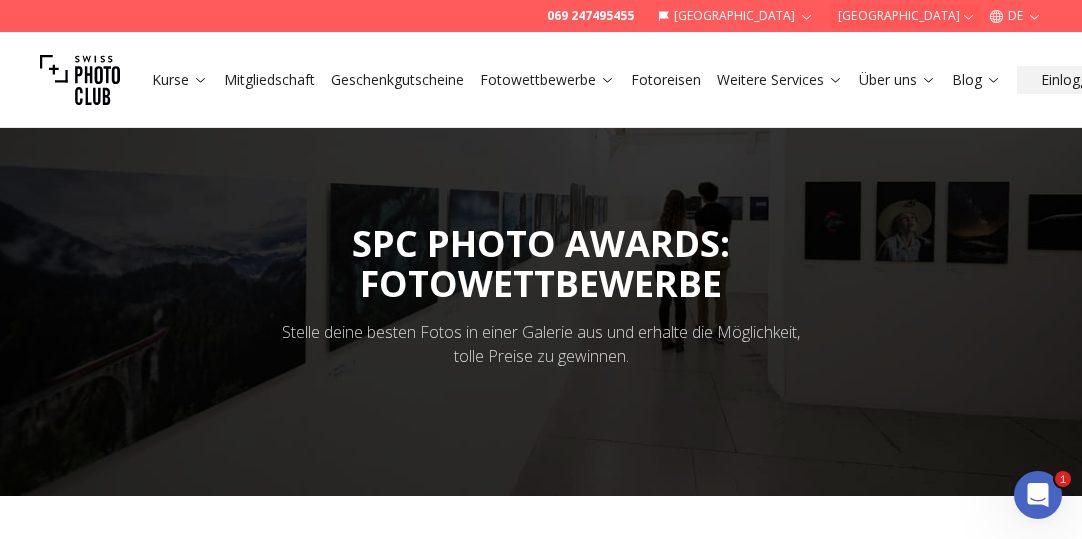 click on "Fotowettbewerbe" at bounding box center (547, 80) 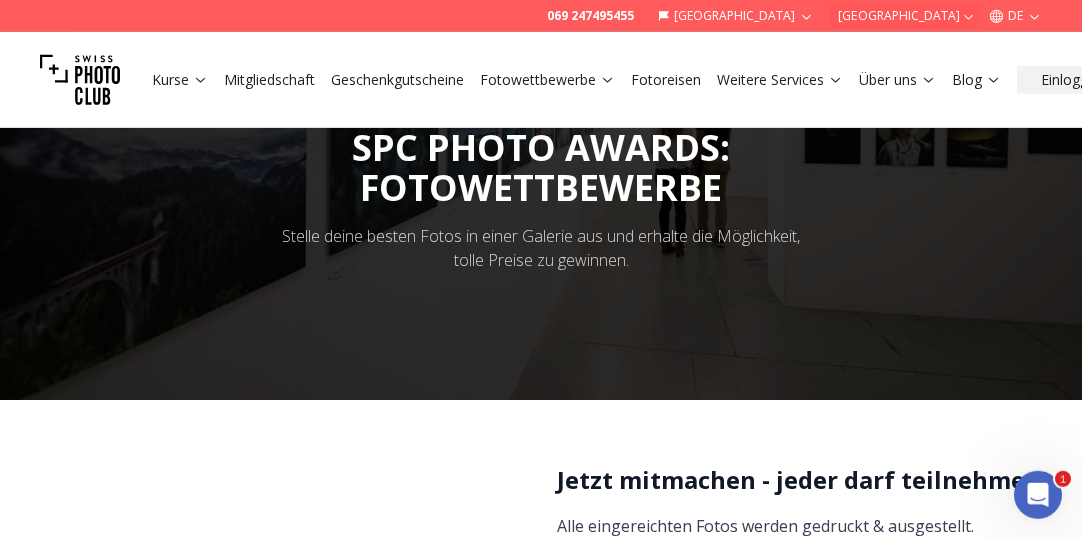 scroll, scrollTop: 0, scrollLeft: 0, axis: both 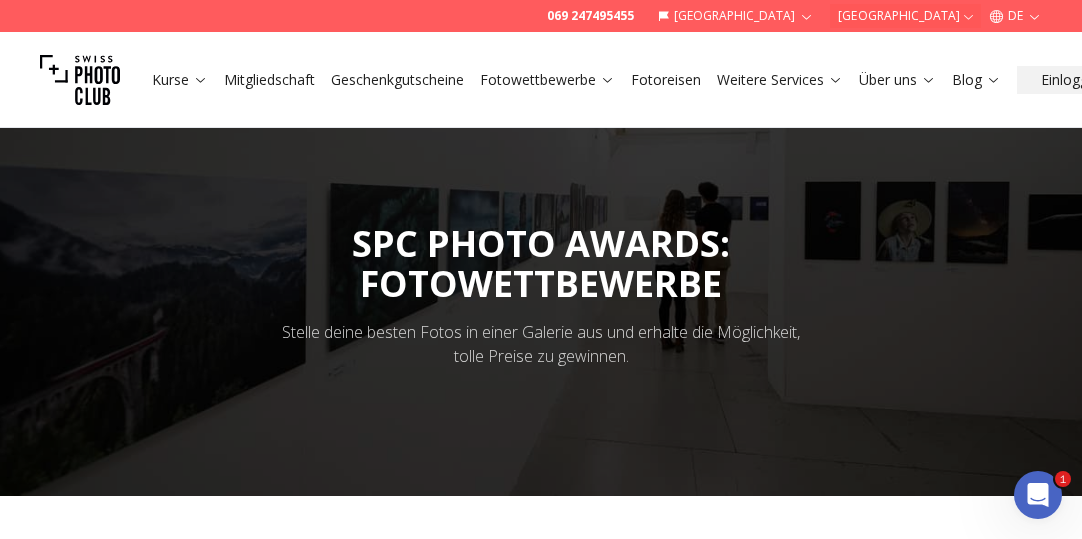 click at bounding box center (80, 80) 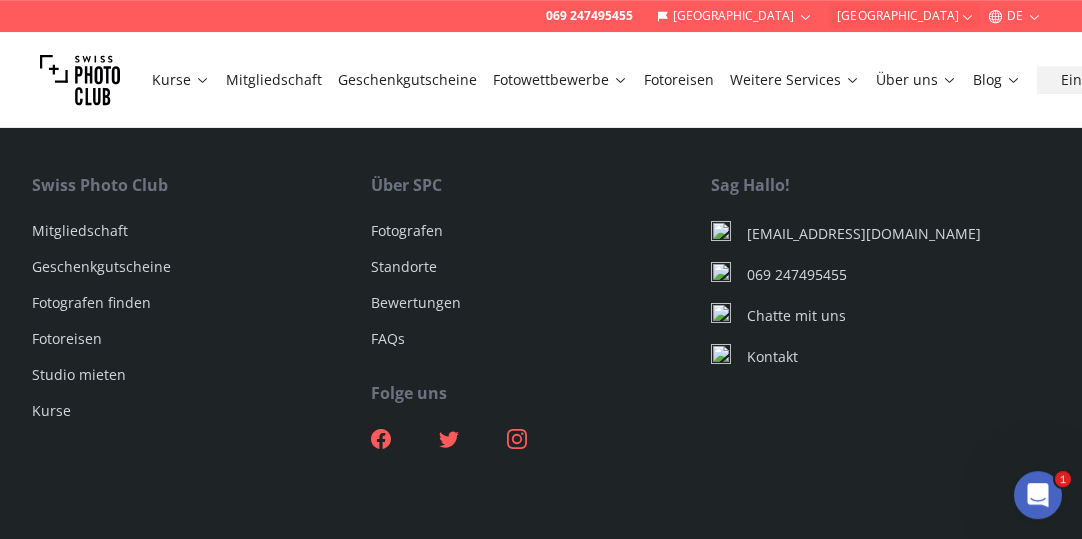 scroll, scrollTop: 6603, scrollLeft: 0, axis: vertical 